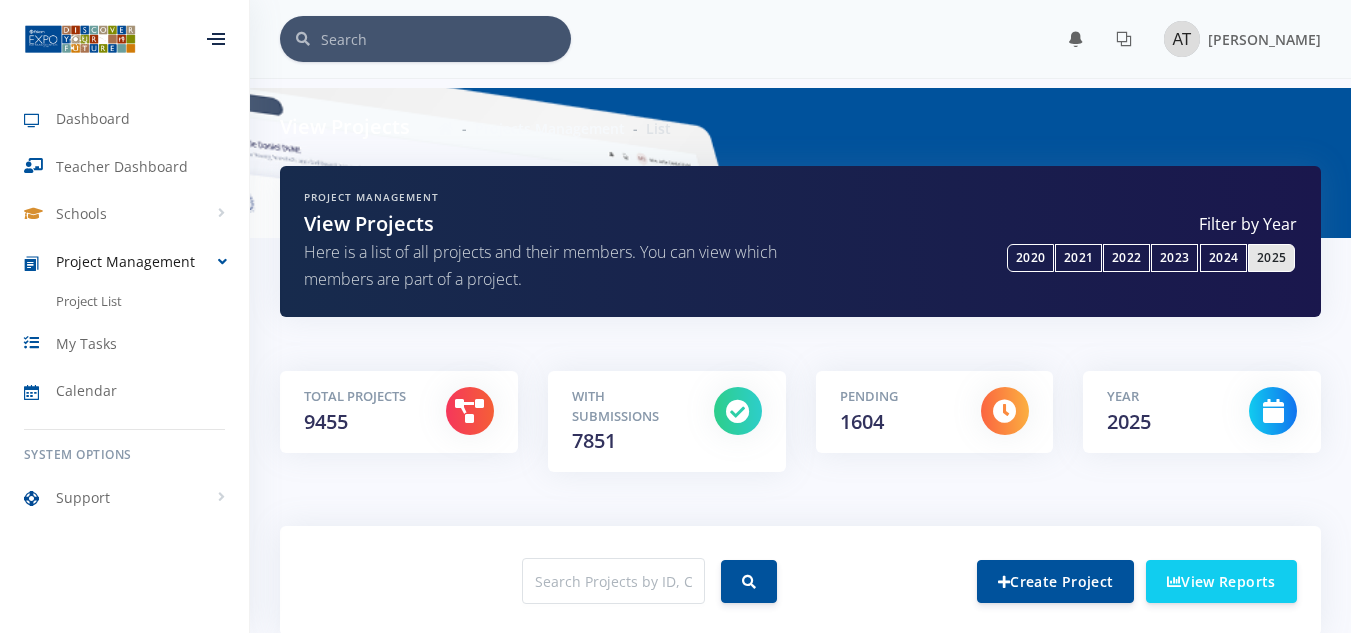 scroll, scrollTop: 0, scrollLeft: 0, axis: both 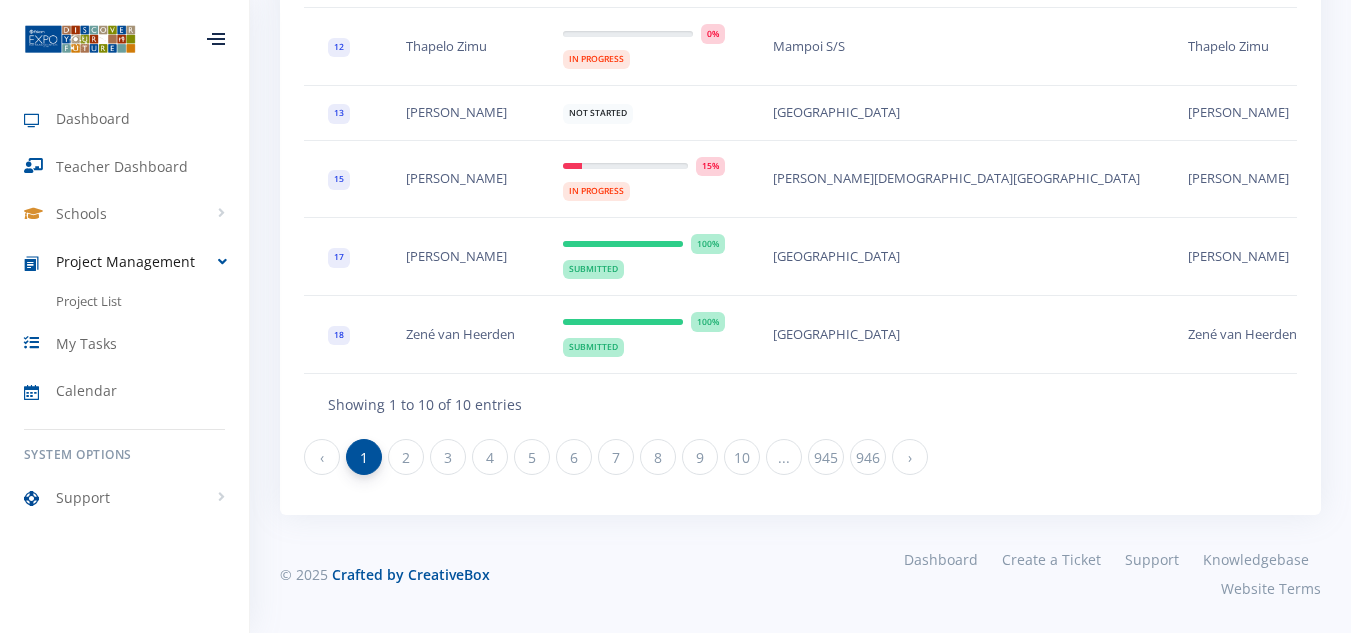 click on "100%
Submitted" at bounding box center [644, 257] 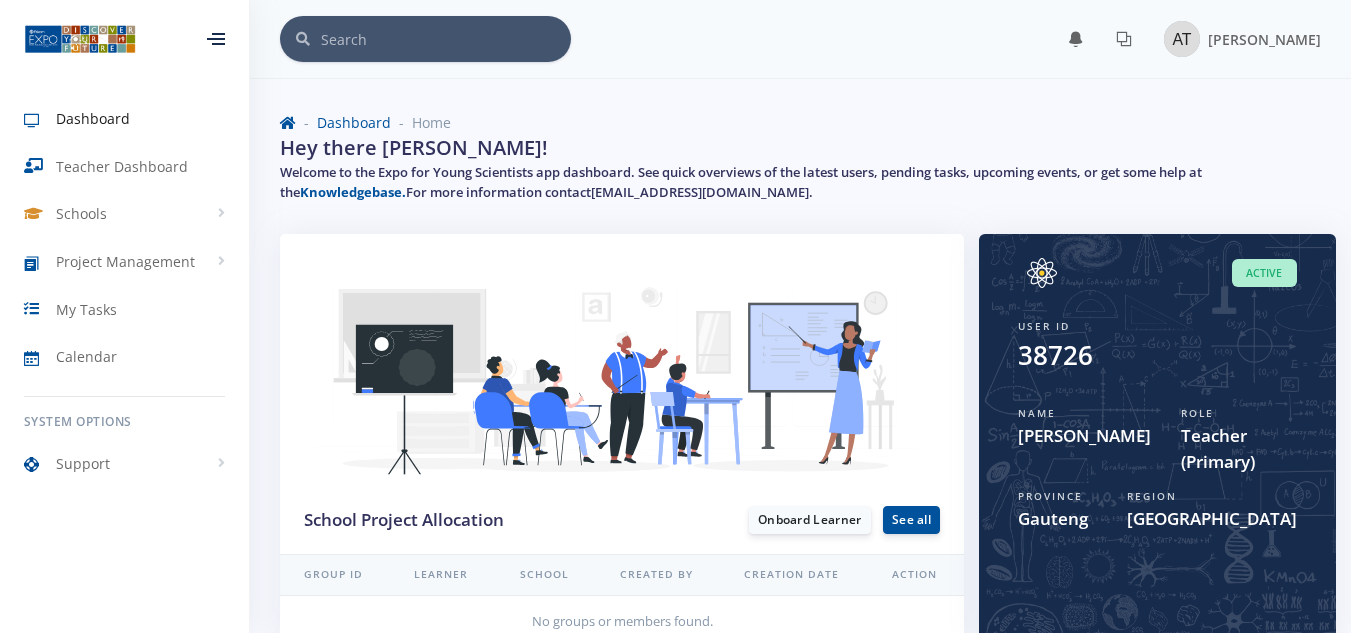 scroll, scrollTop: 0, scrollLeft: 0, axis: both 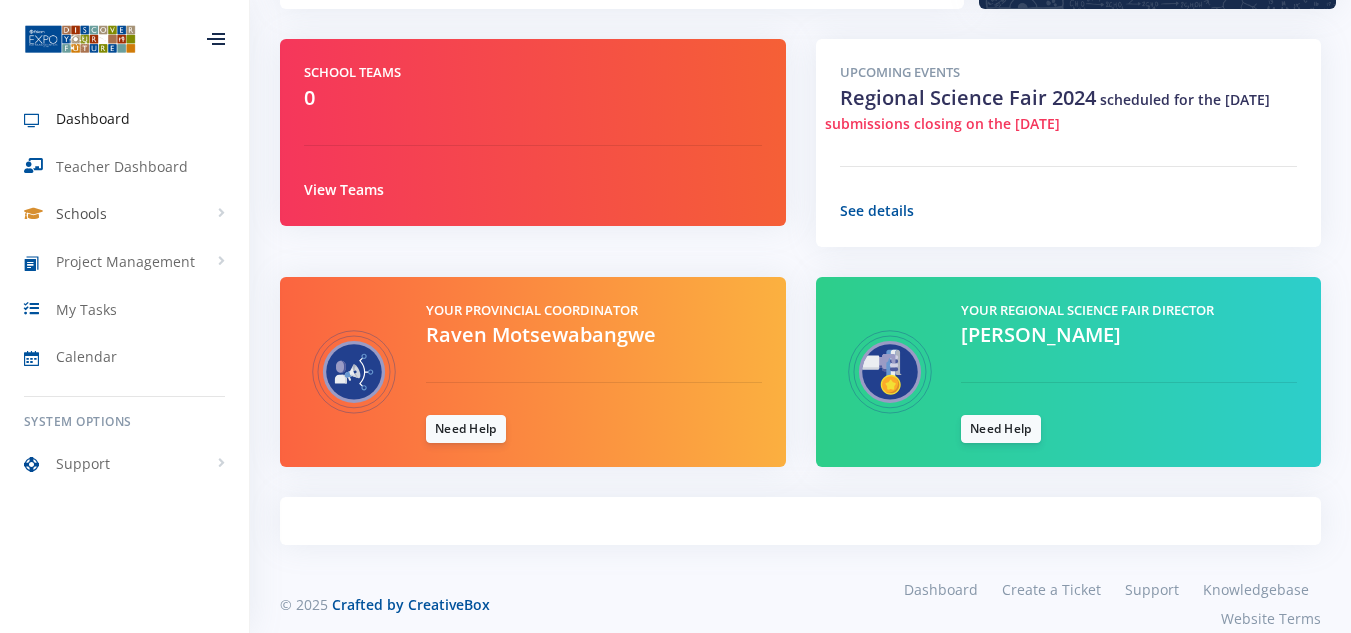 click on "Schools" at bounding box center [81, 213] 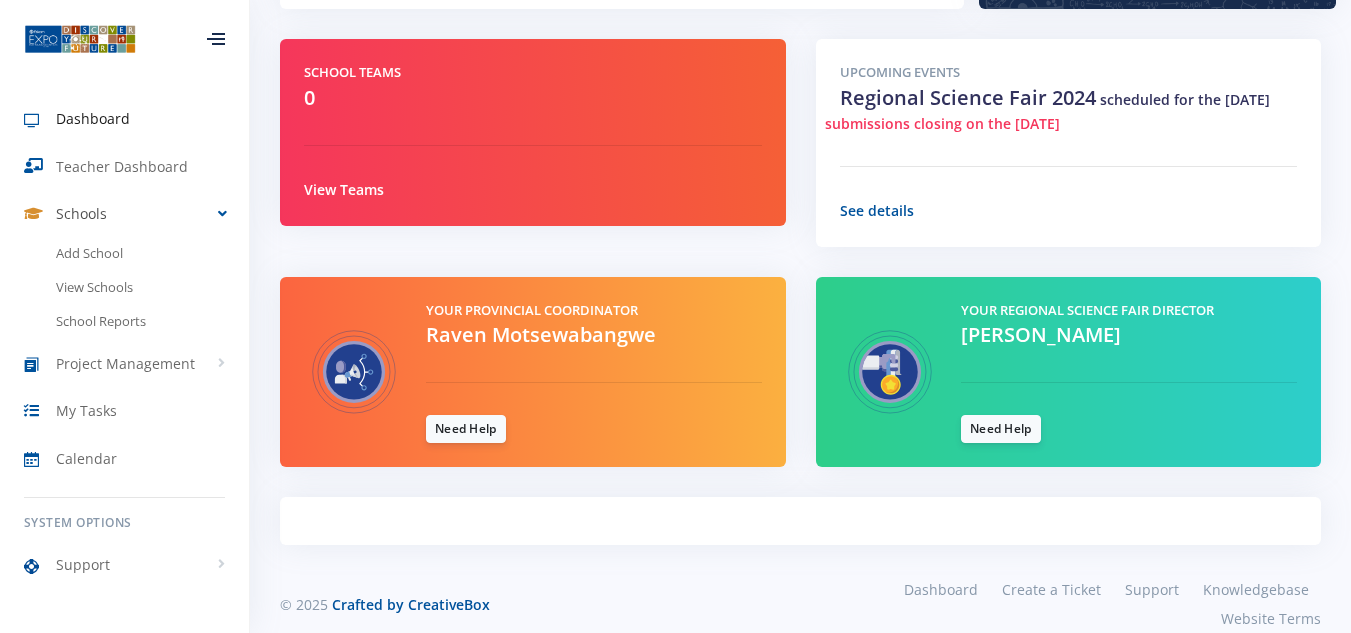 click on "Schools" at bounding box center (81, 213) 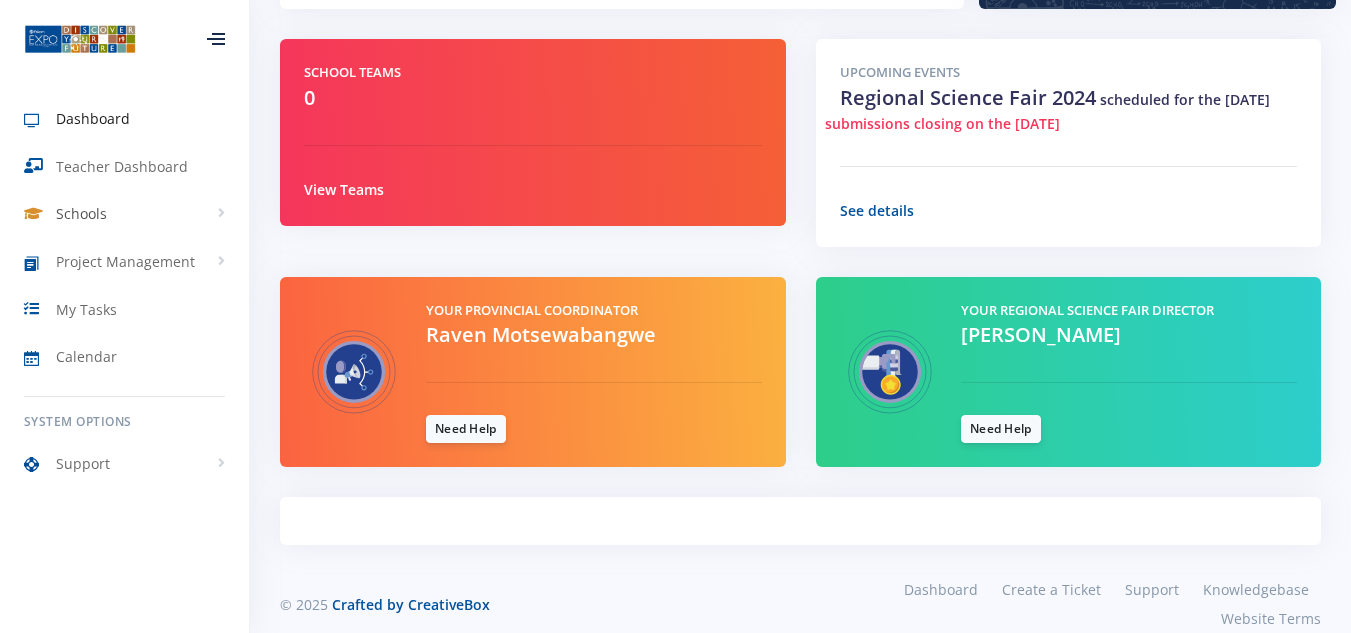 click on "Schools" at bounding box center (81, 213) 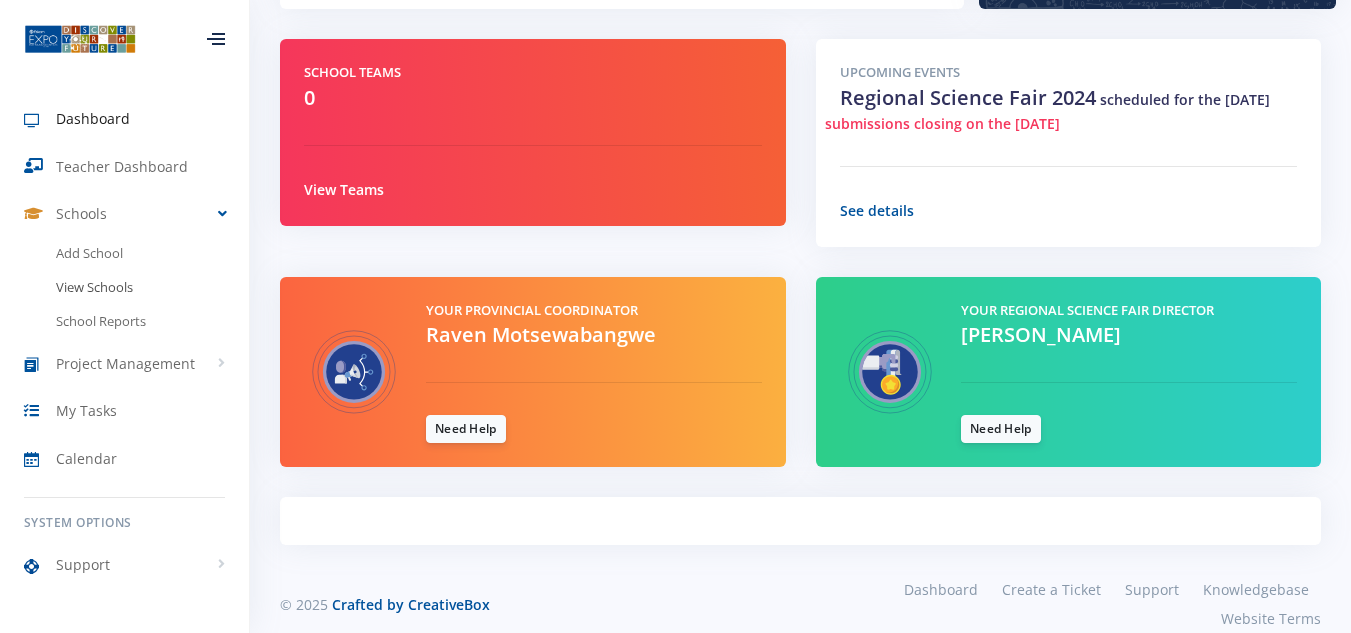 click on "View Schools" at bounding box center (124, 288) 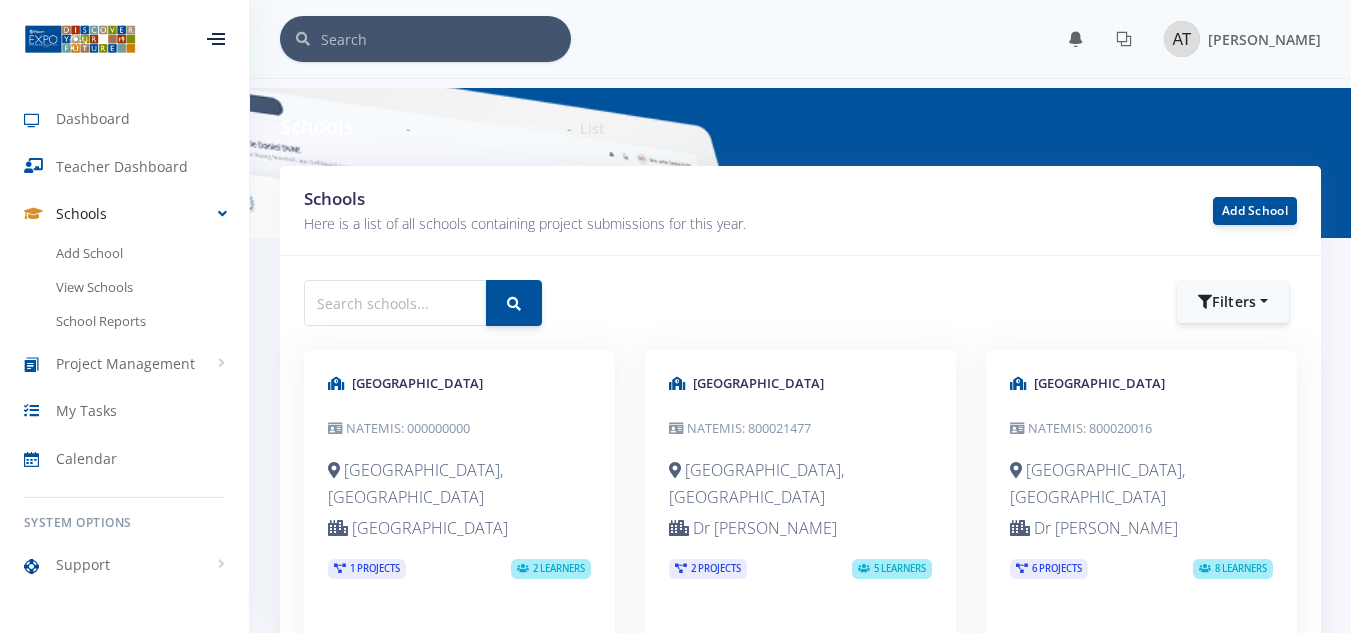 scroll, scrollTop: 0, scrollLeft: 0, axis: both 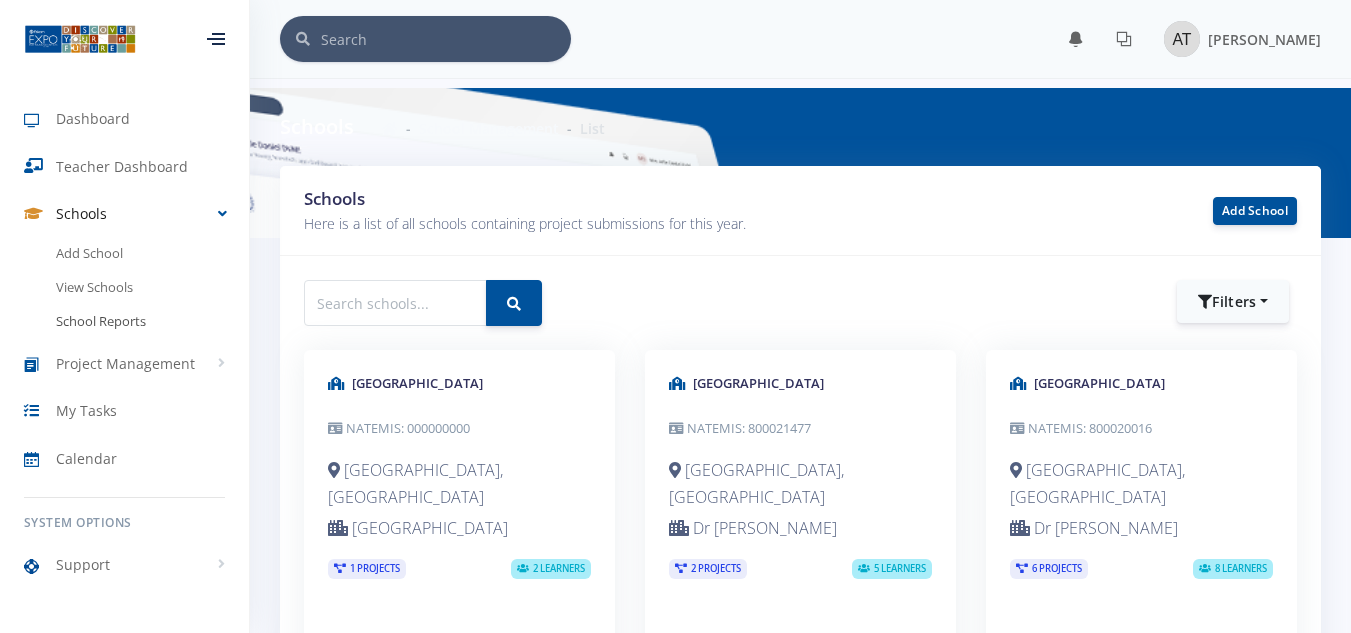 click on "School Reports" at bounding box center [124, 322] 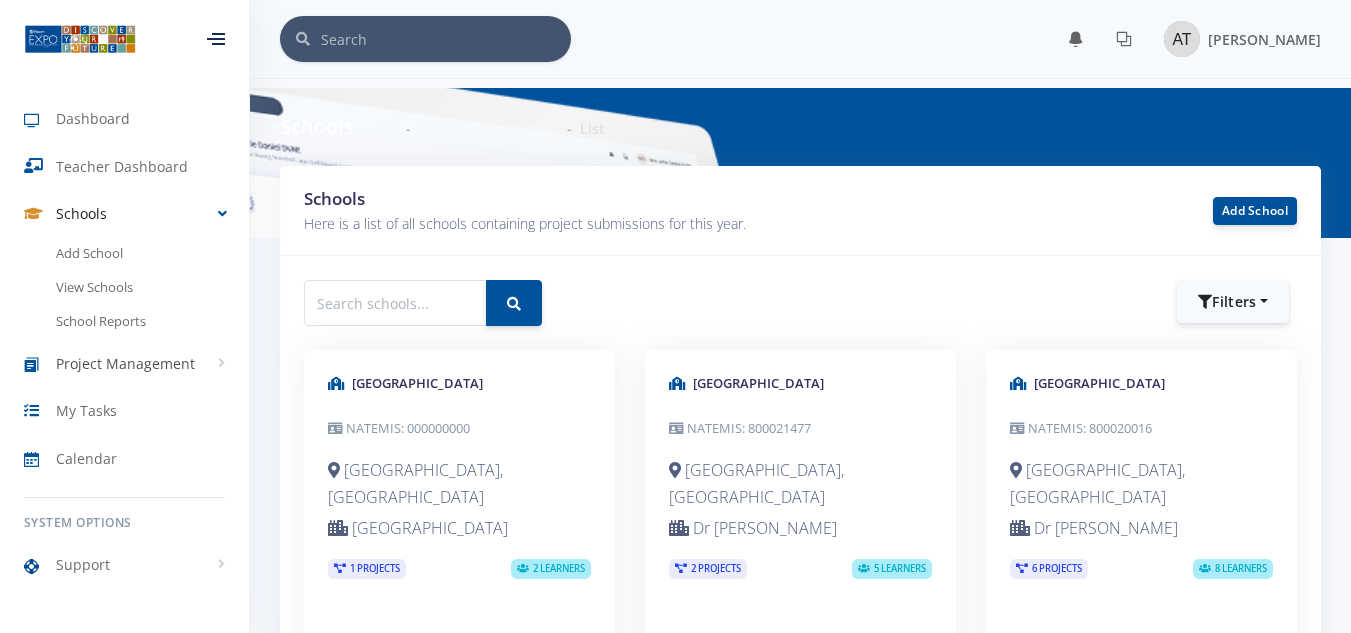 click on "Project Management" at bounding box center (125, 363) 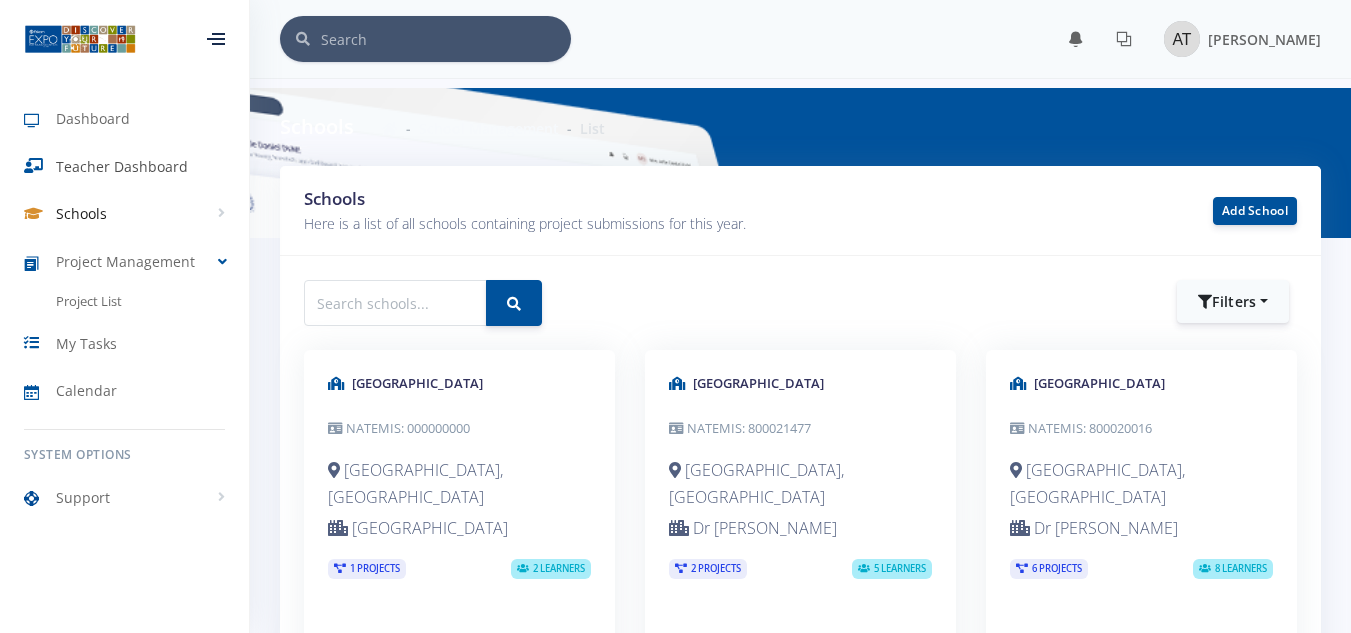 click on "Teacher Dashboard" at bounding box center [122, 166] 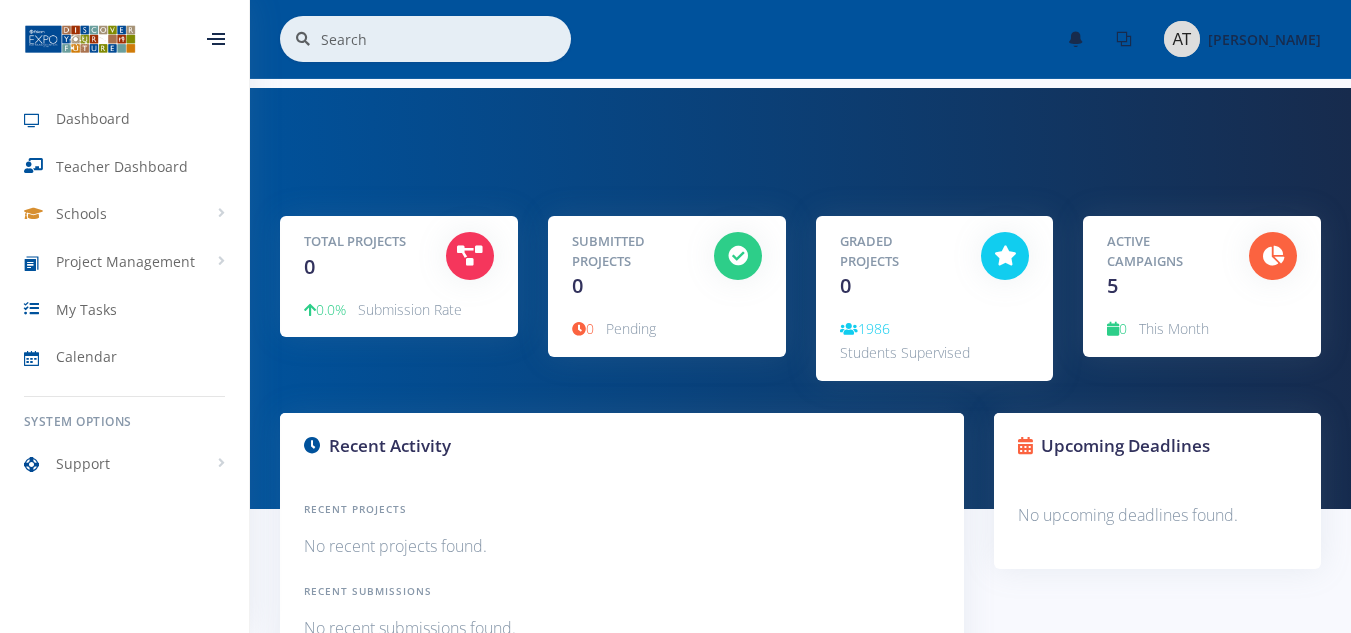 scroll, scrollTop: 0, scrollLeft: 0, axis: both 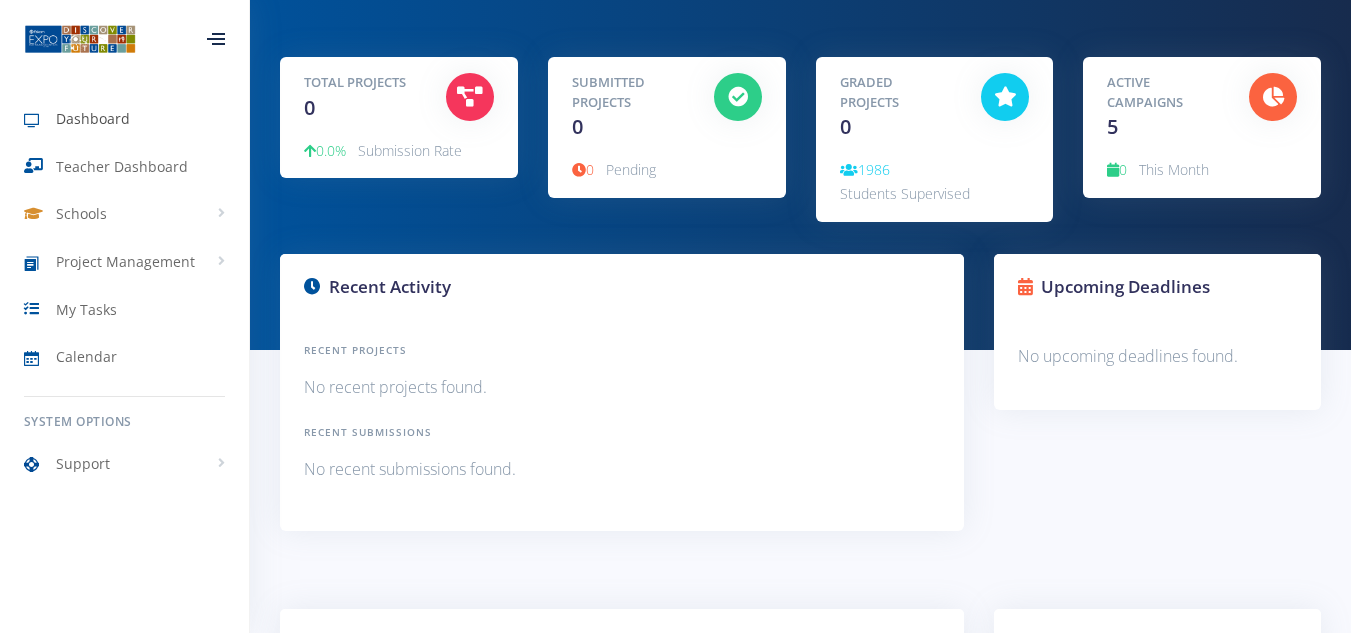 click on "Dashboard" at bounding box center [93, 118] 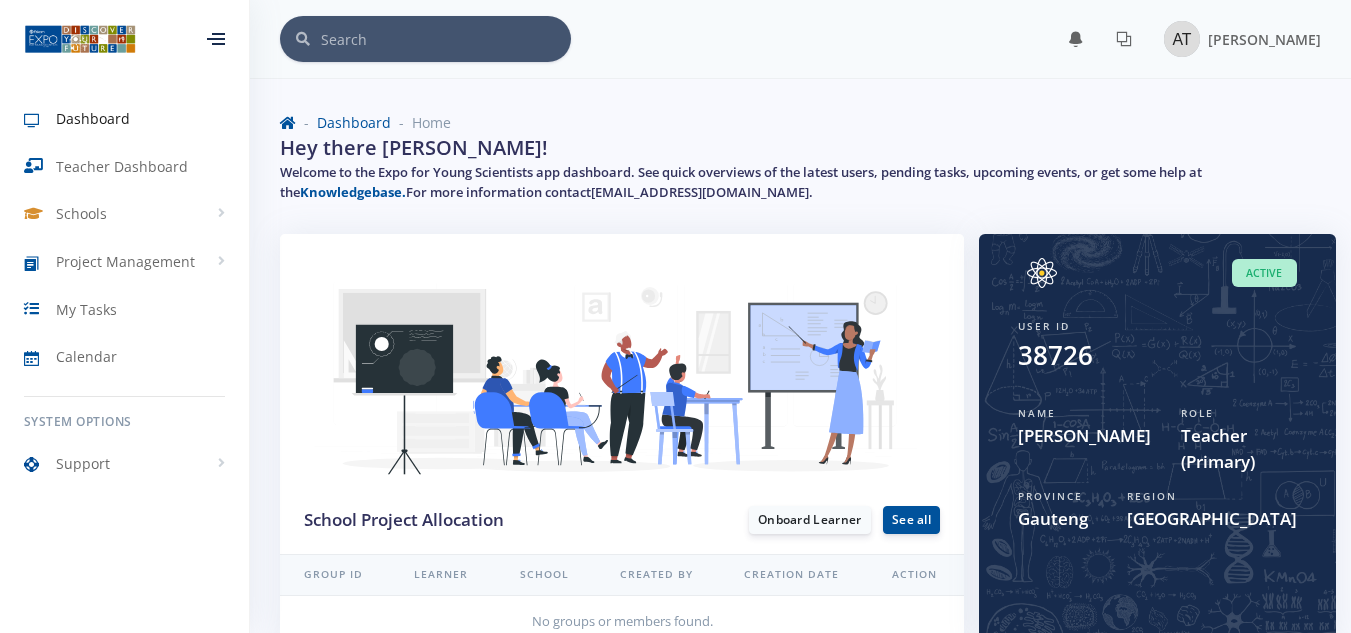 scroll, scrollTop: 0, scrollLeft: 0, axis: both 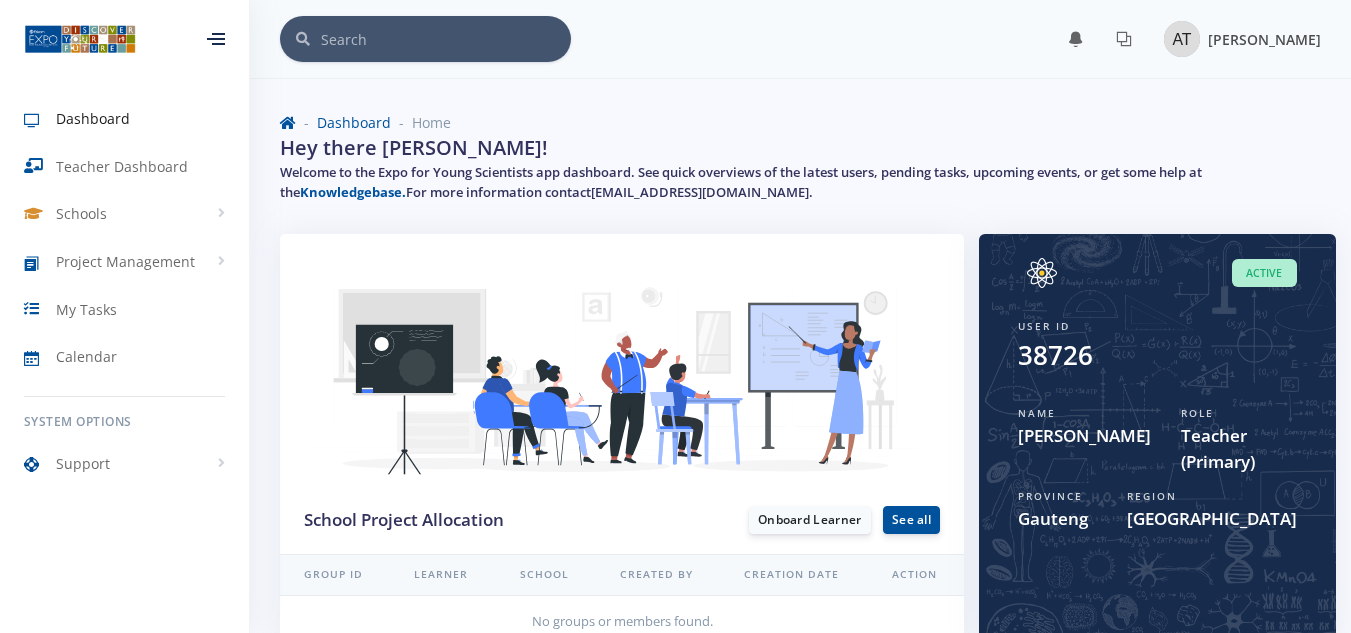 click at bounding box center [1182, 39] 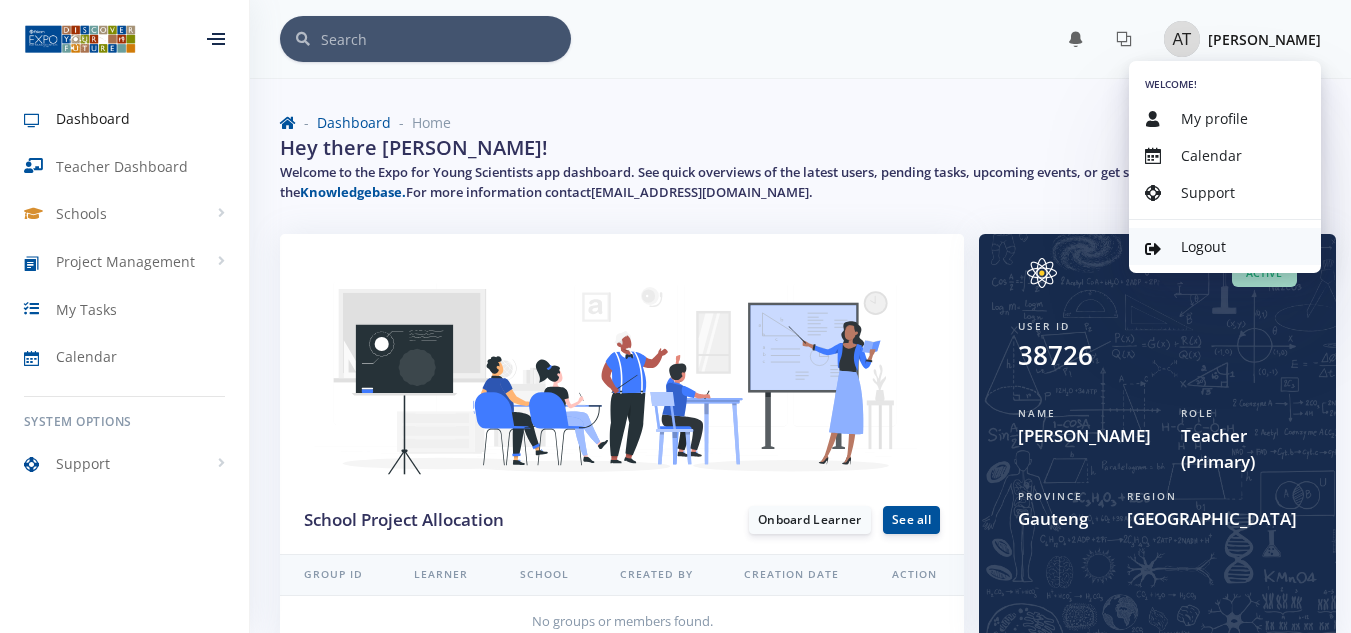 click on "Logout" at bounding box center [1203, 246] 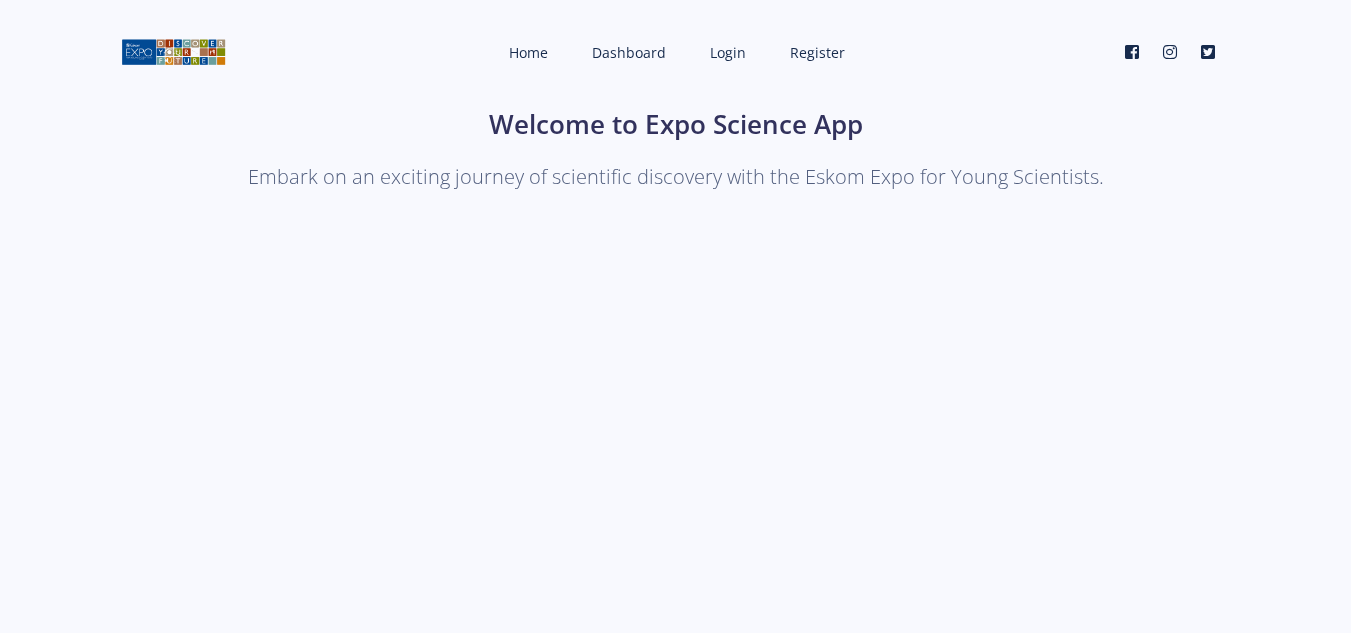 scroll, scrollTop: 0, scrollLeft: 0, axis: both 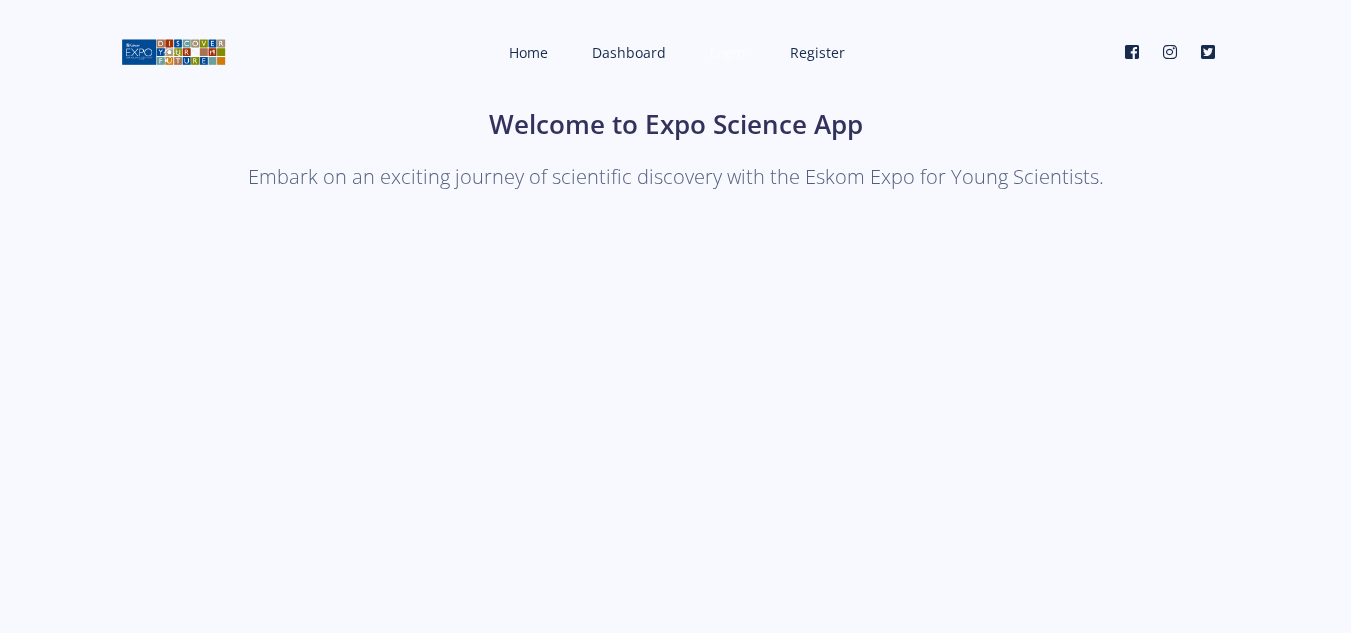 click on "Login" at bounding box center (728, 52) 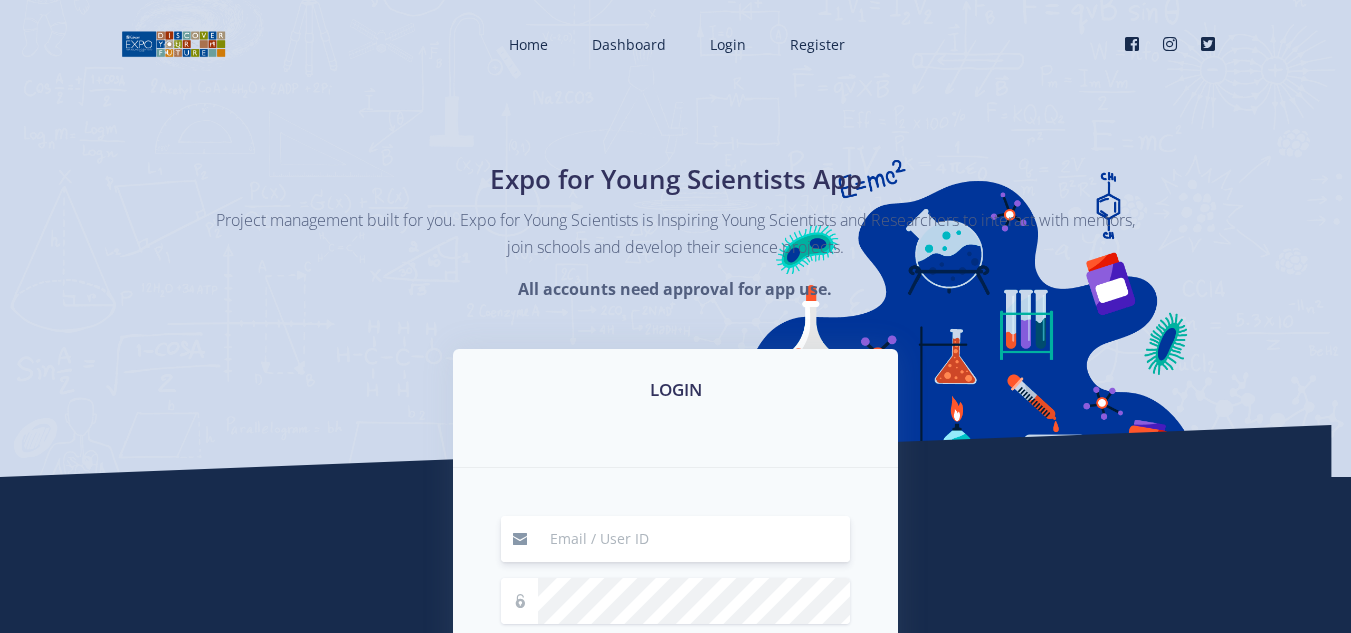 scroll, scrollTop: 0, scrollLeft: 0, axis: both 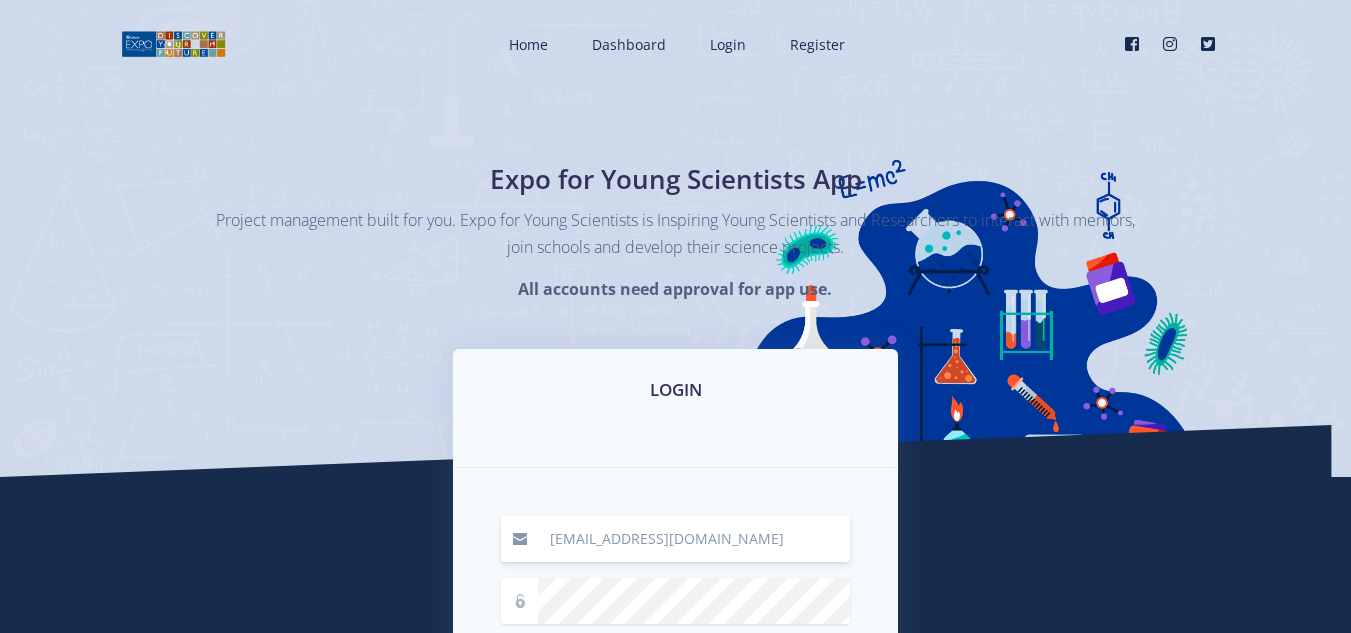 click on "[EMAIL_ADDRESS][DOMAIN_NAME]" at bounding box center [694, 539] 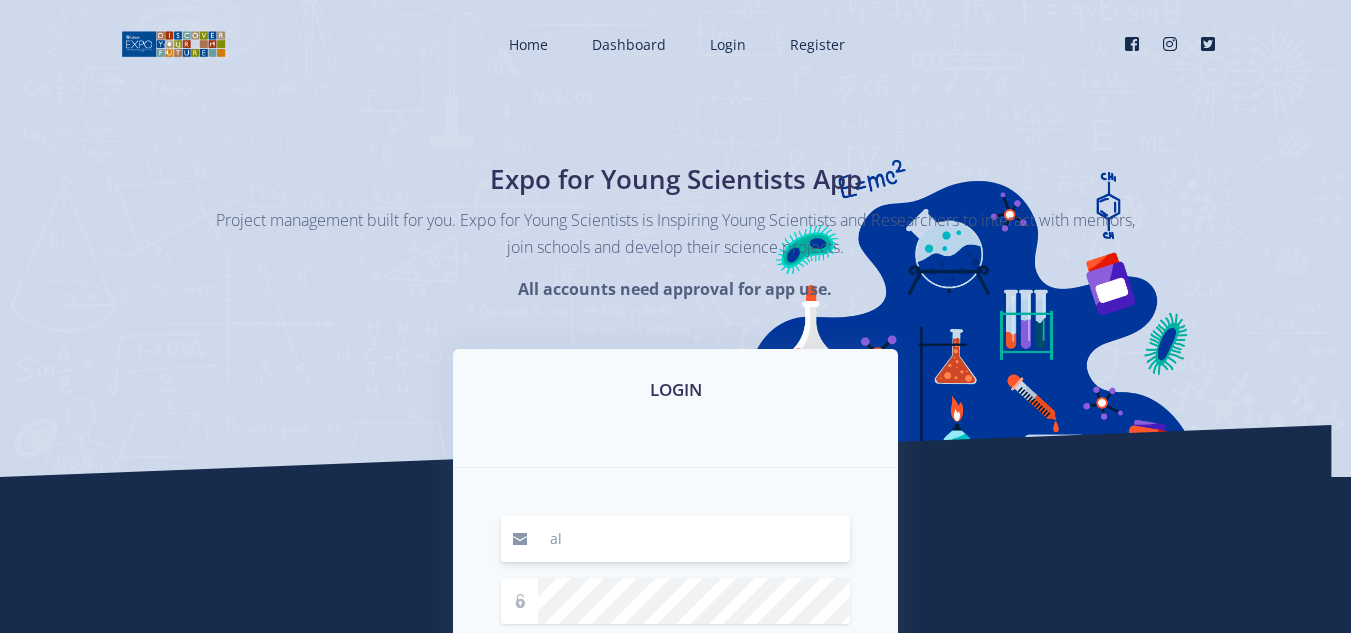 type on "a" 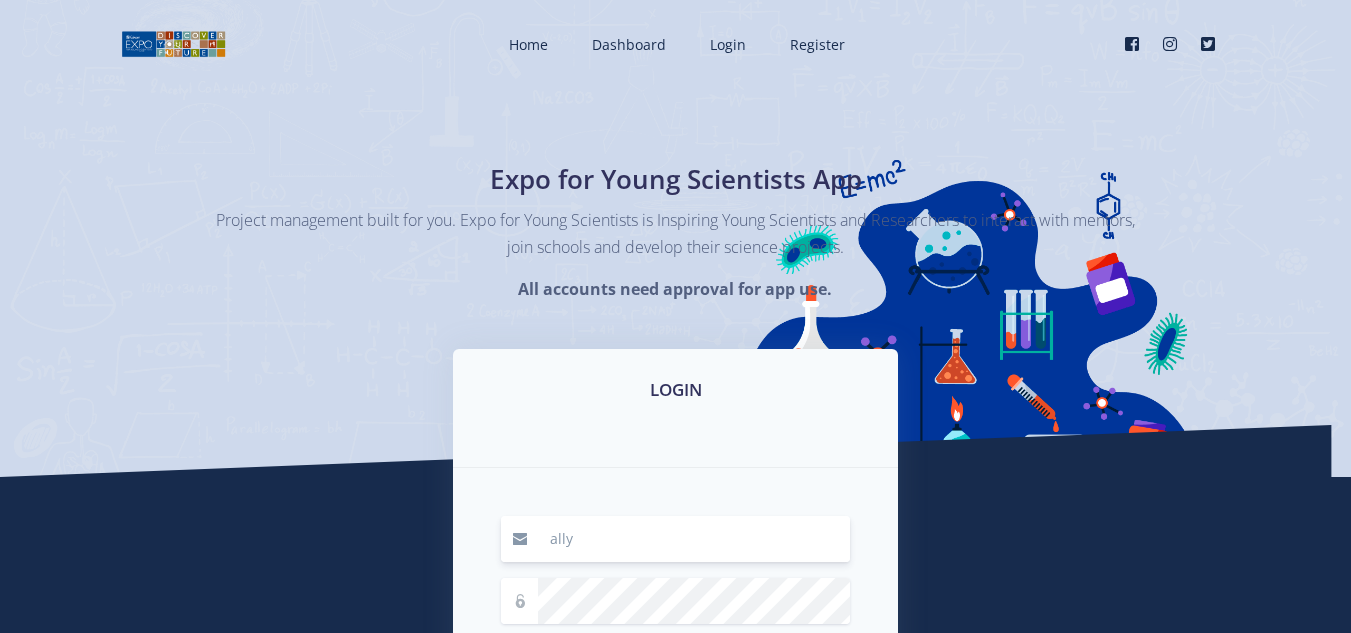 type on "[EMAIL_ADDRESS][DOMAIN_NAME]" 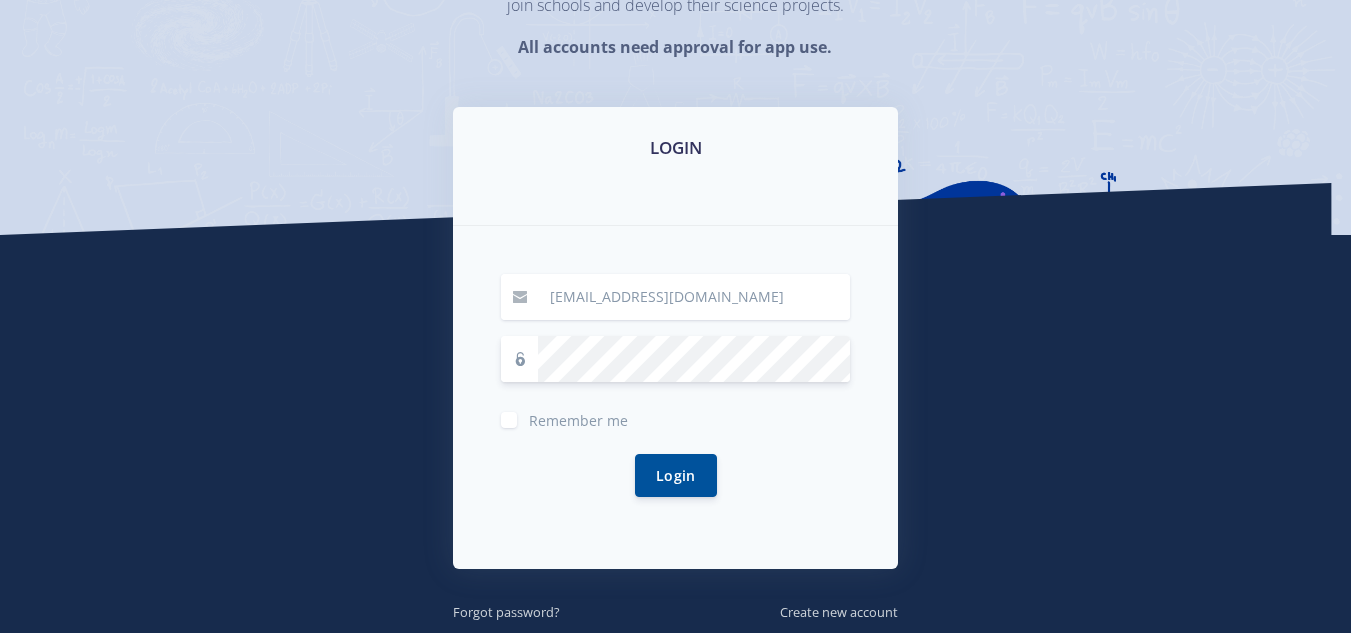 scroll, scrollTop: 243, scrollLeft: 0, axis: vertical 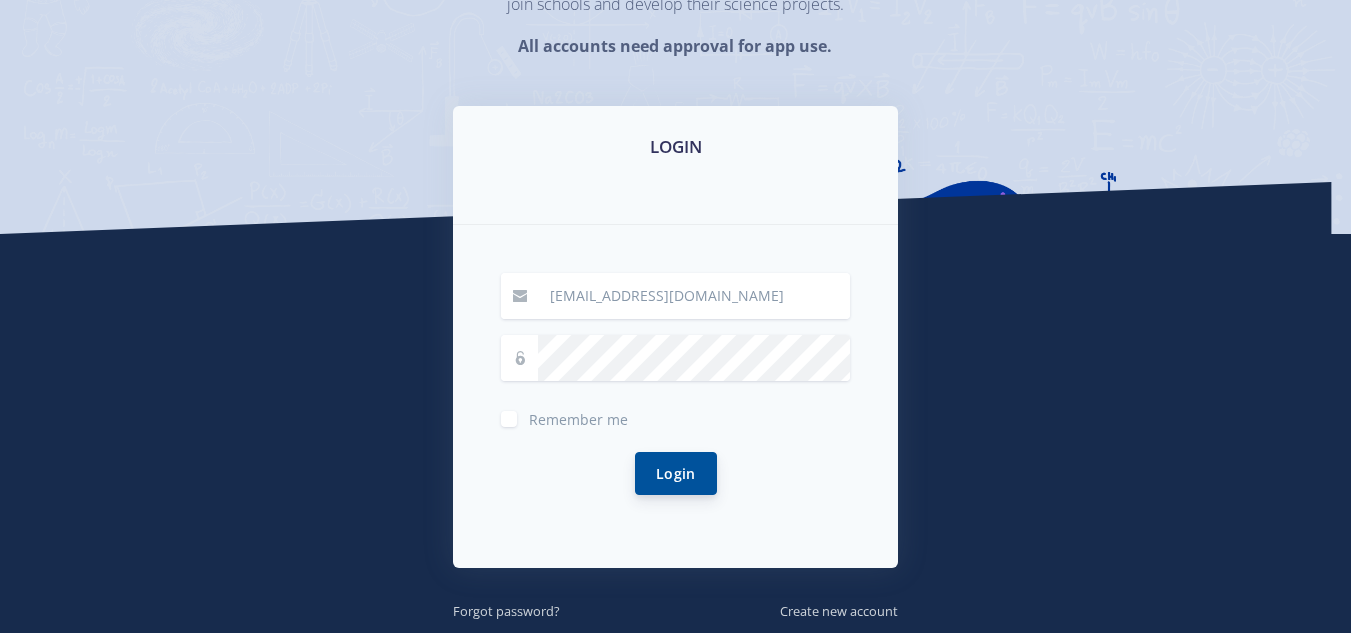 click on "Login" at bounding box center [676, 473] 